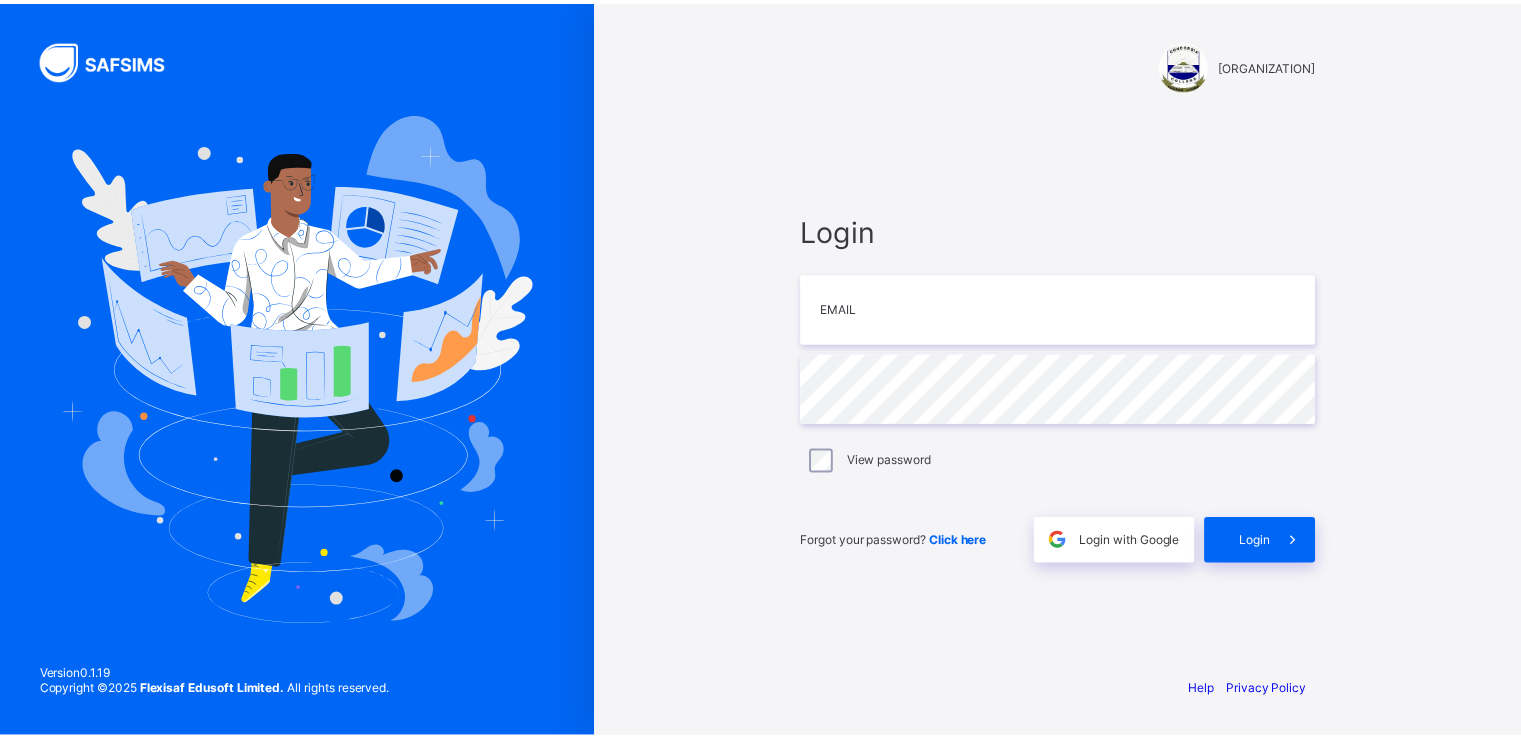 scroll, scrollTop: 0, scrollLeft: 0, axis: both 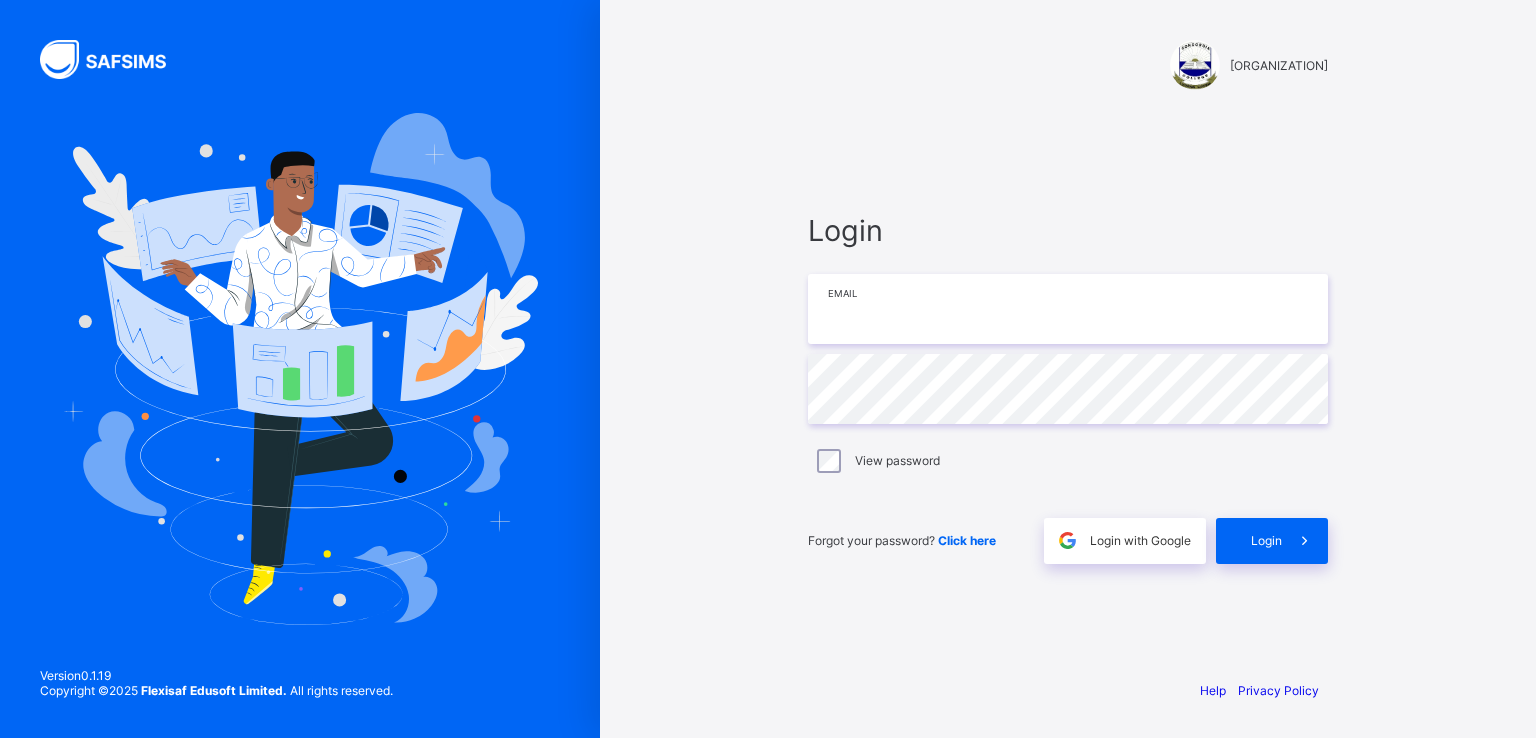 click at bounding box center [1068, 309] 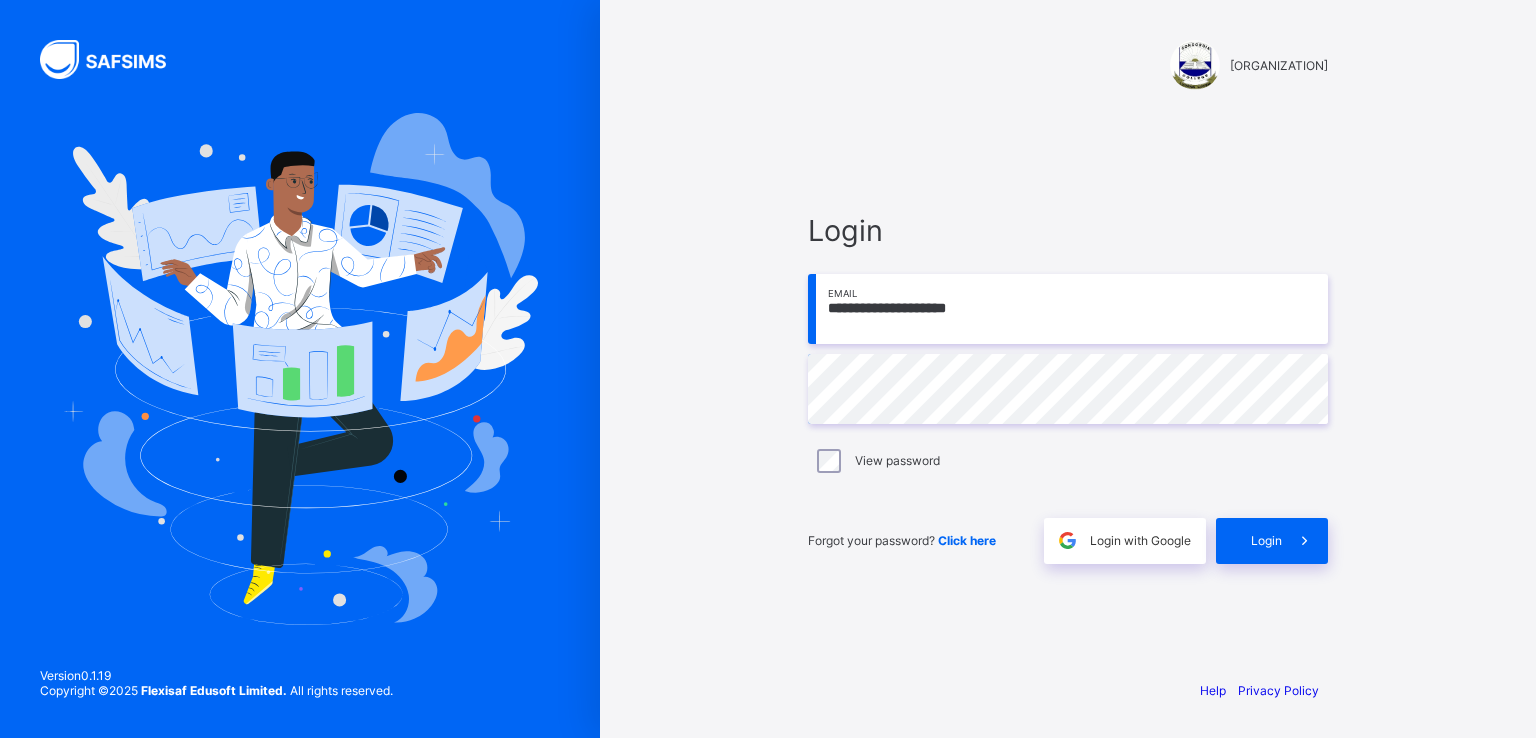 drag, startPoint x: 842, startPoint y: 313, endPoint x: 1012, endPoint y: 295, distance: 170.95029 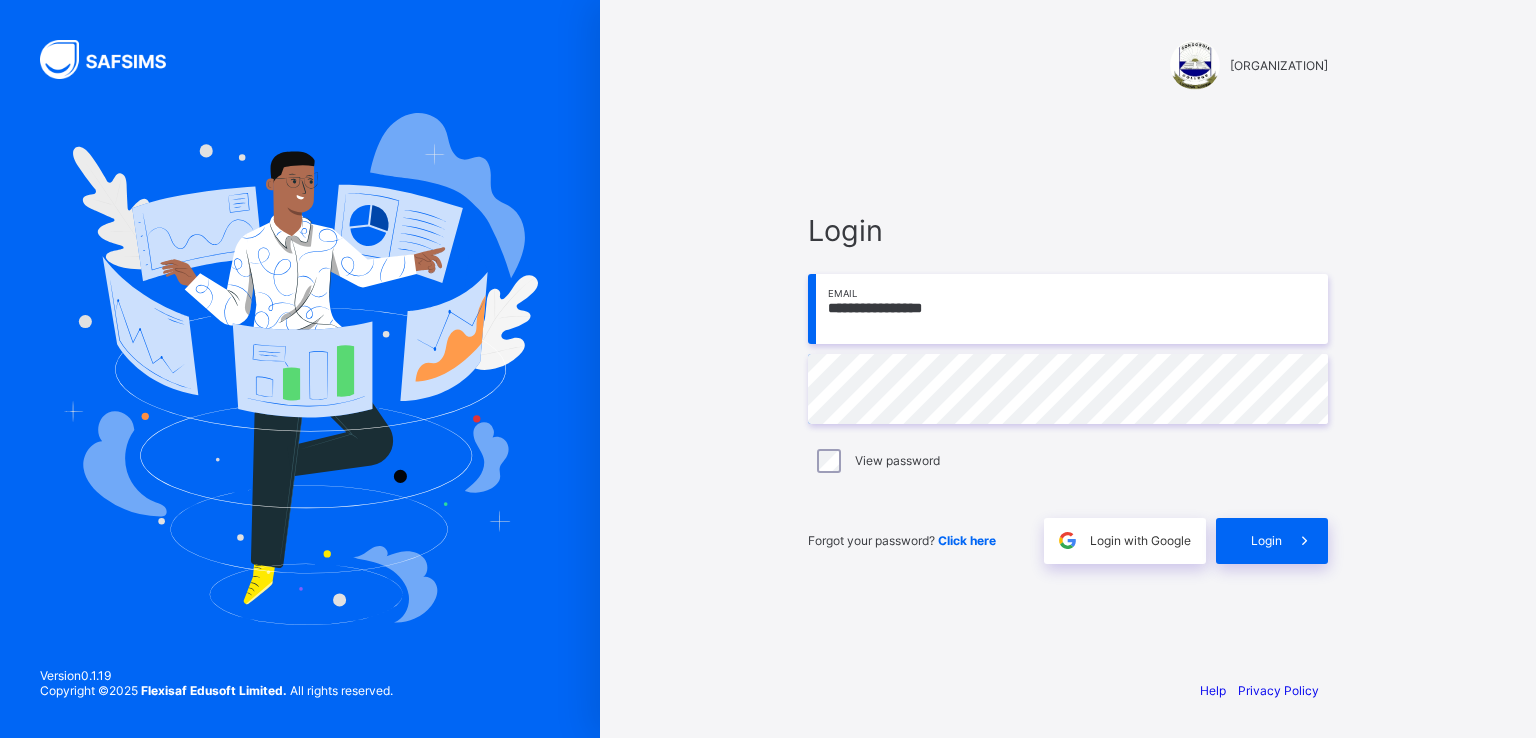 click on "**********" at bounding box center [1068, 309] 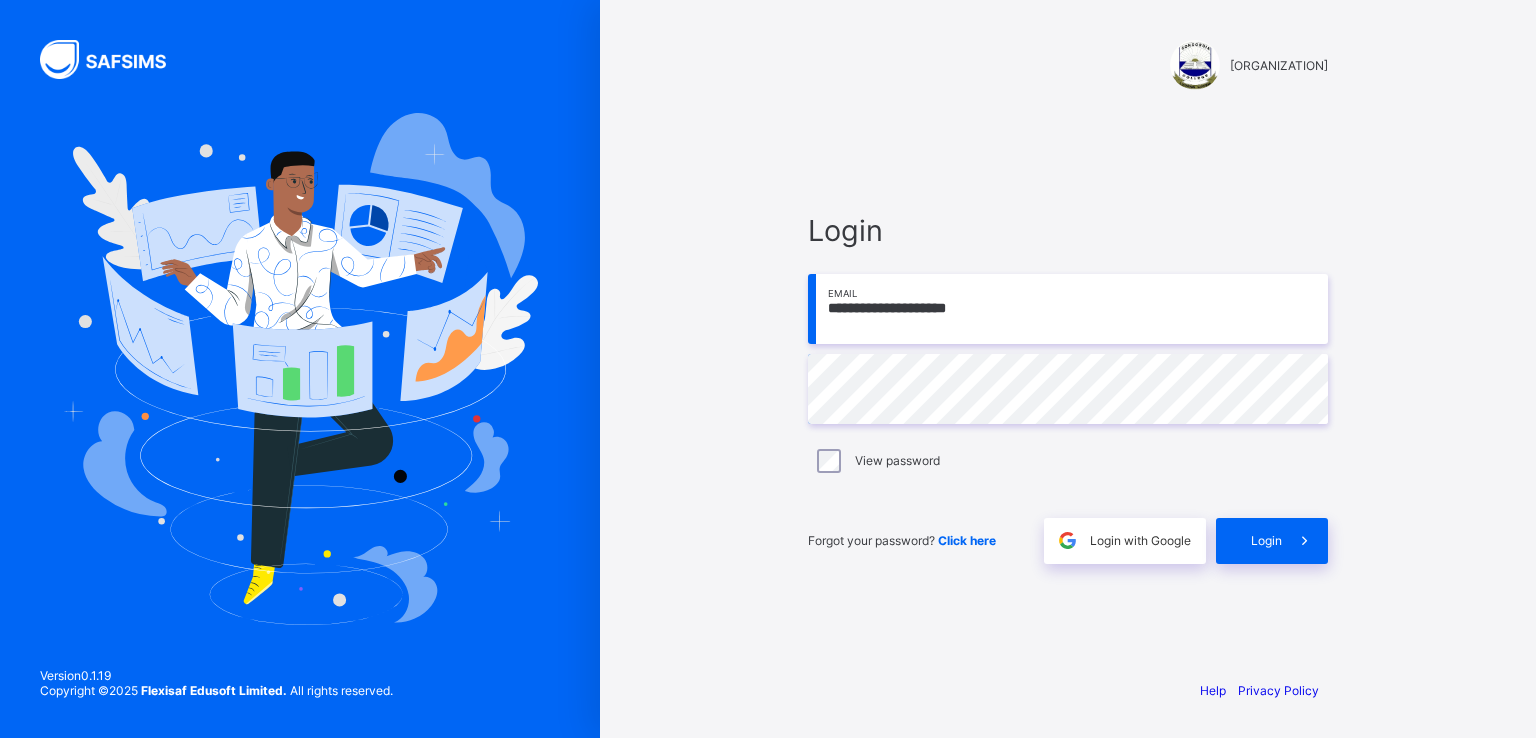 type on "**********" 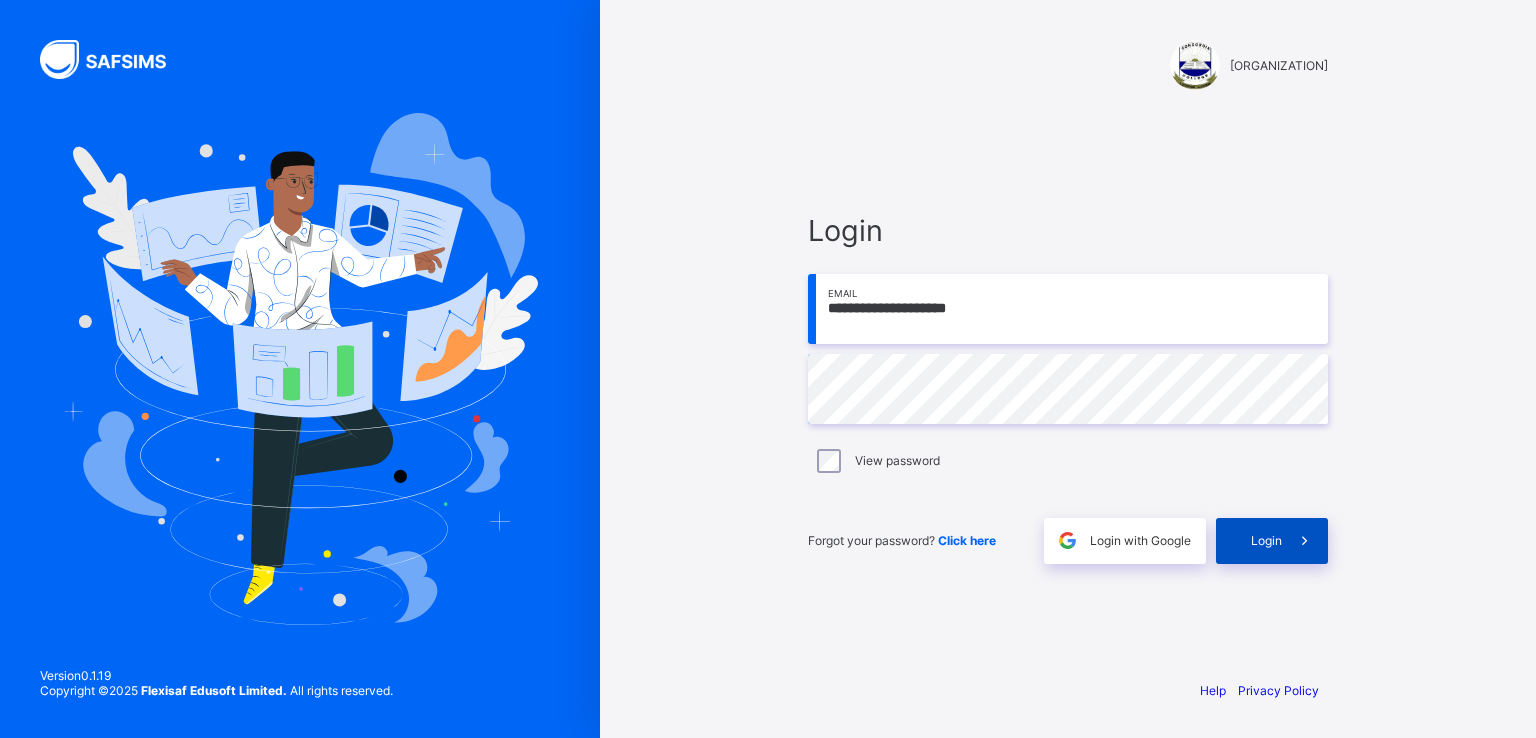 click on "Login" at bounding box center (1272, 541) 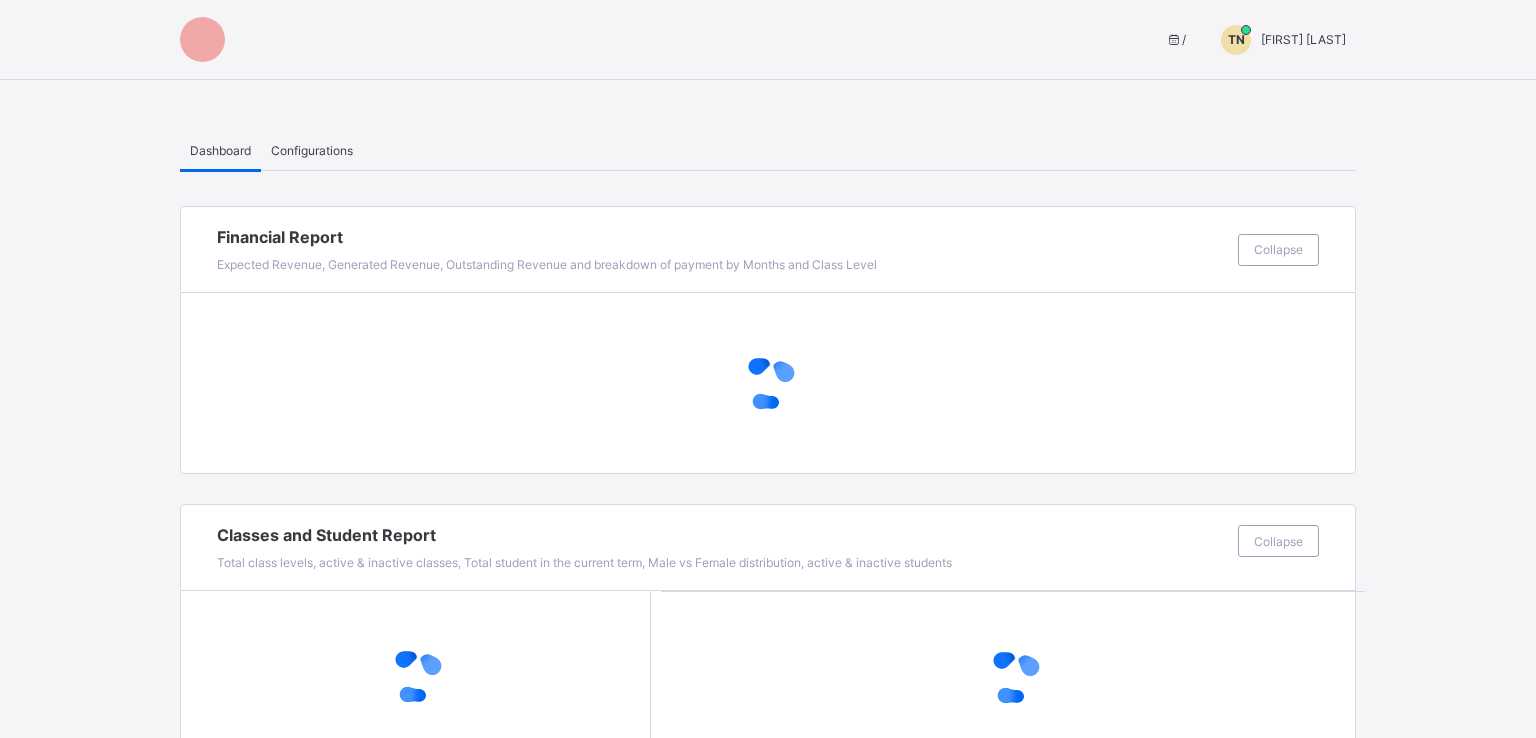 click on "Collapse" at bounding box center (1278, 541) 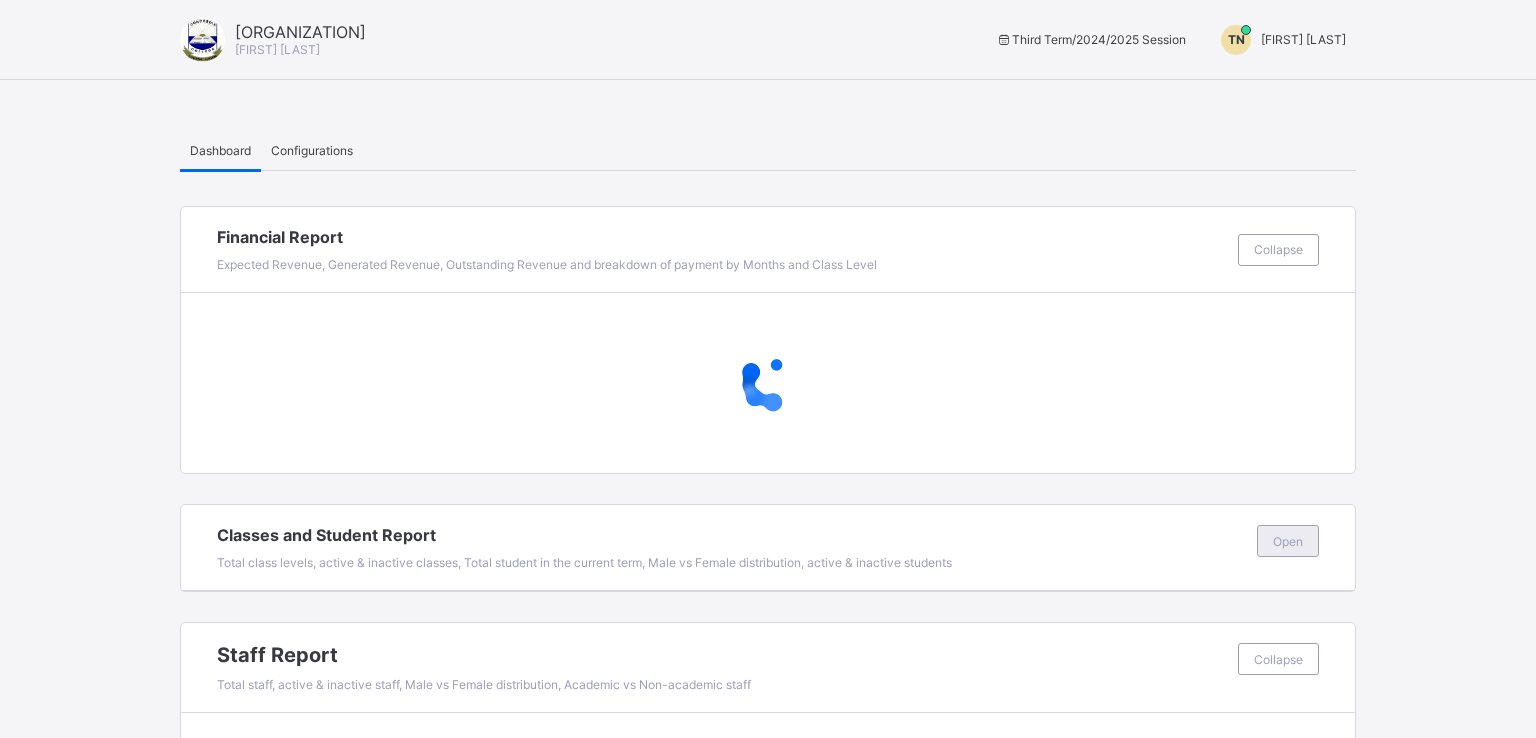 click on "Open" at bounding box center (1288, 541) 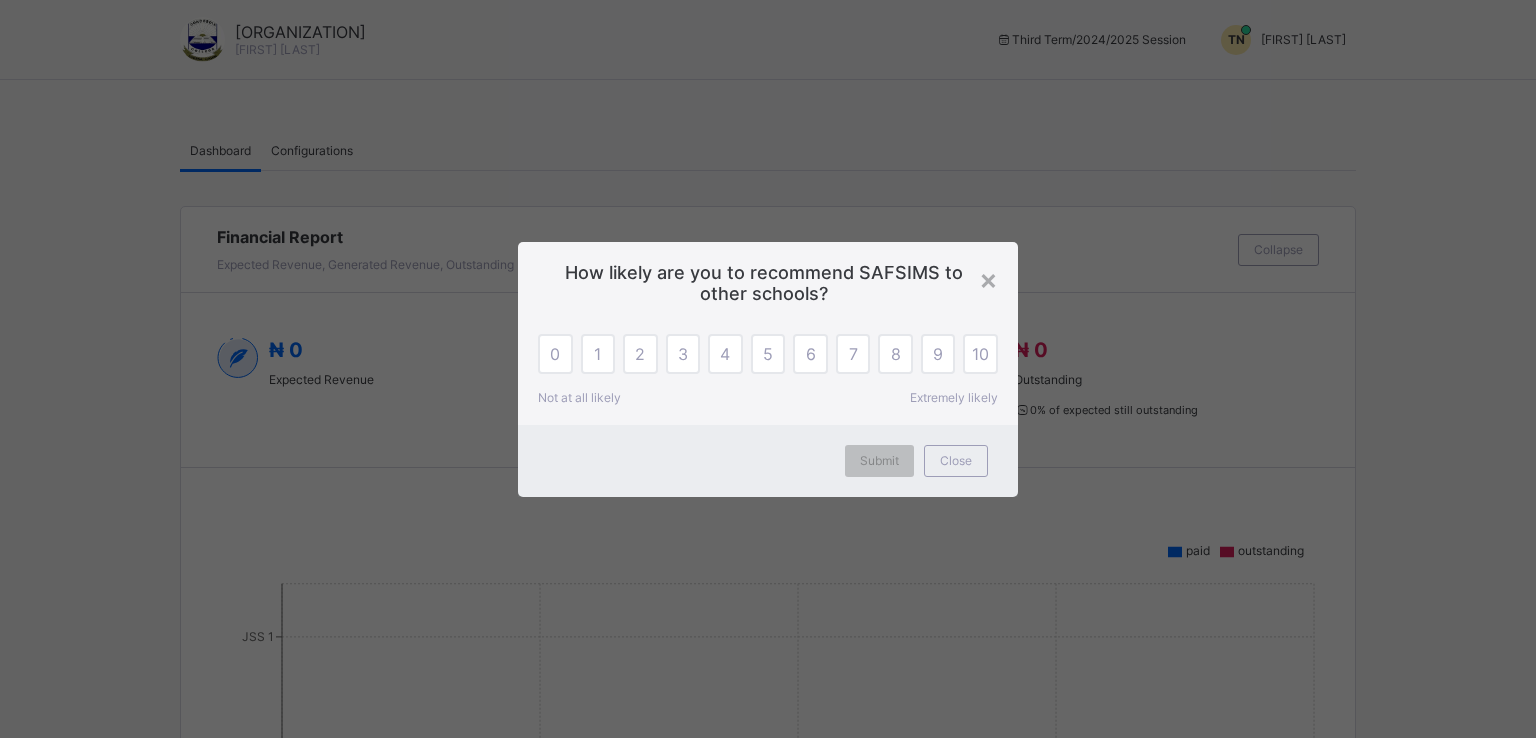 click on "× How likely are you to recommend SAFSIMS to other schools? 0 1 2 3 4 5 6 7 8 9 10 Not at all likely Extremely likely Submit Close" at bounding box center (768, 369) 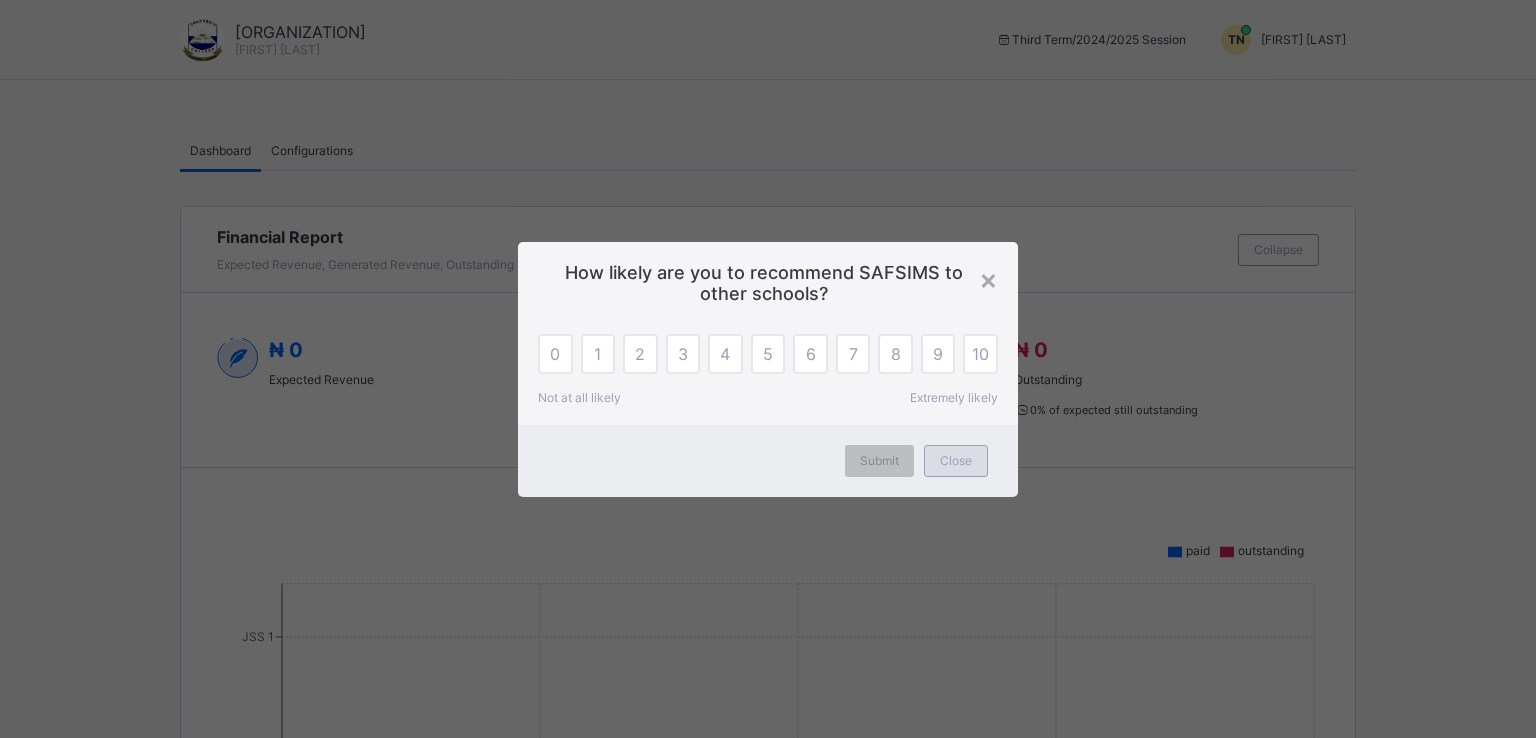 click on "Close" at bounding box center [956, 460] 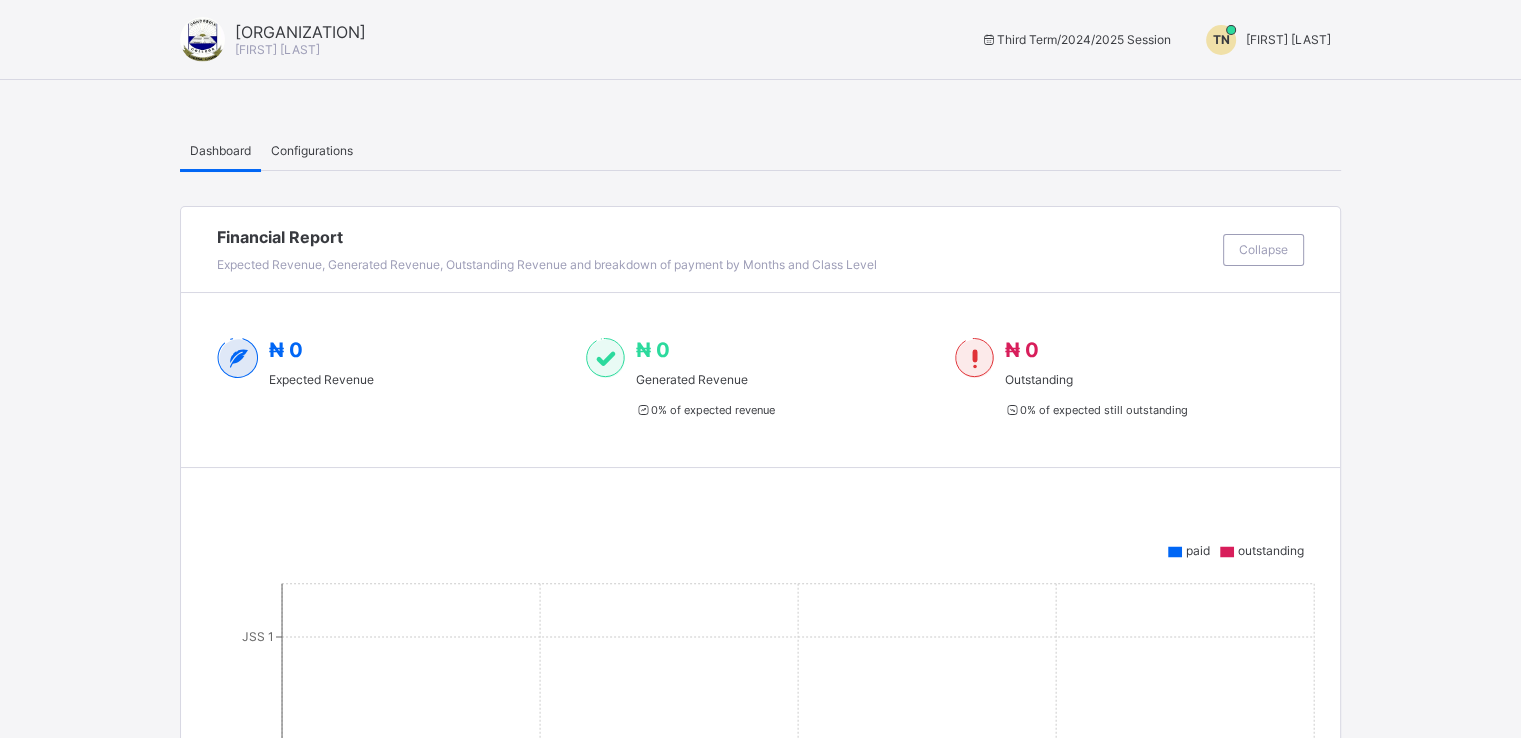 click on "[FIRST] [LAST]" at bounding box center [1288, 39] 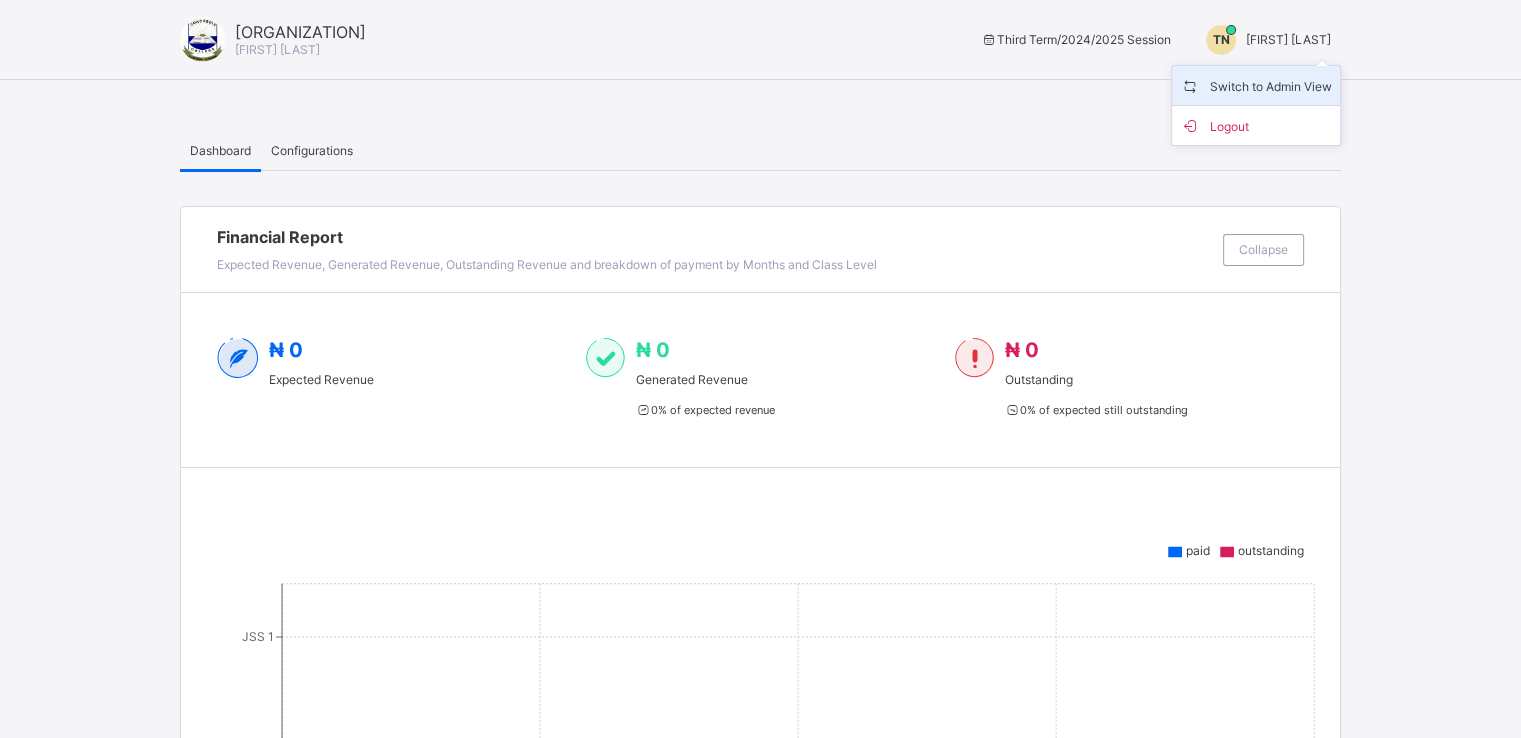 click on "Switch to Admin View" at bounding box center (1256, 85) 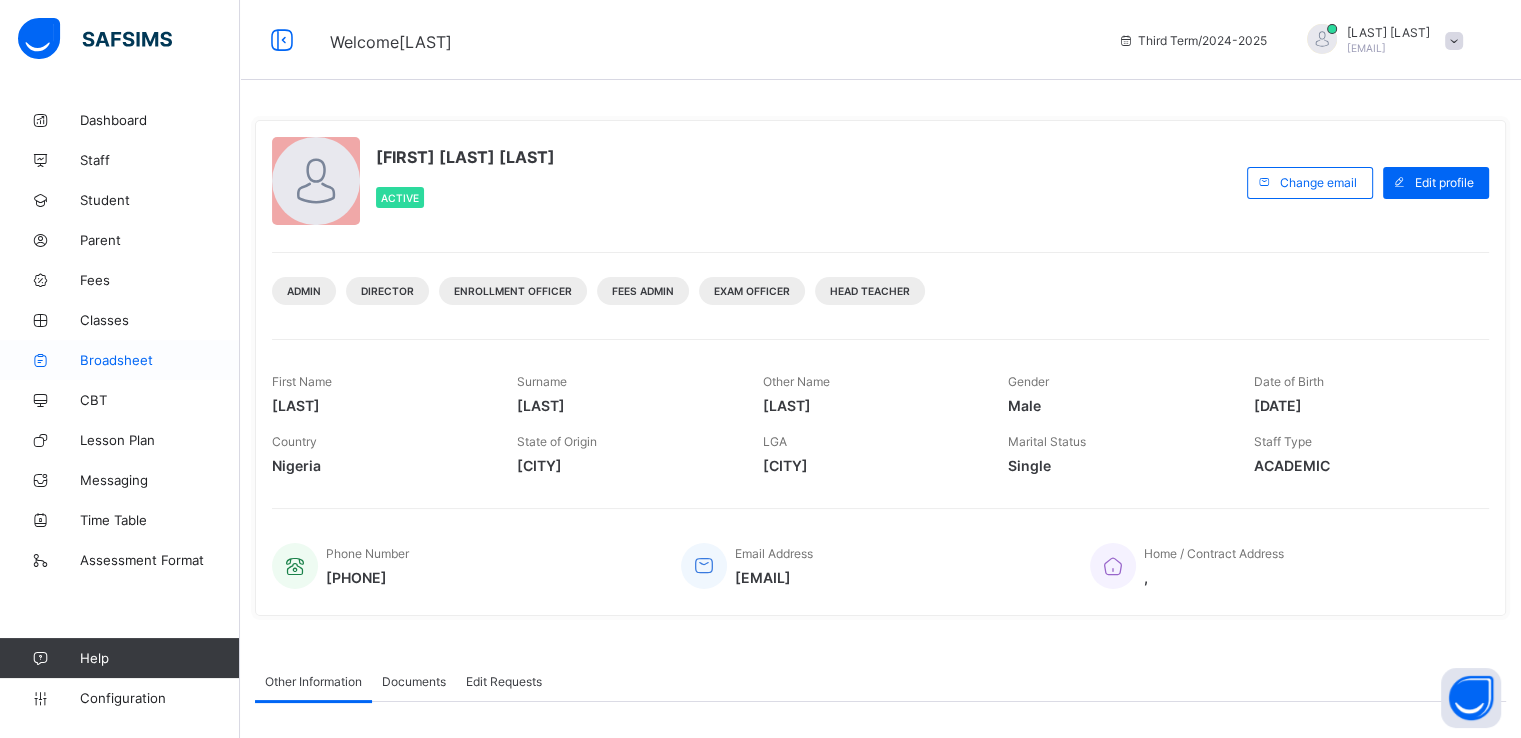 click on "Broadsheet" at bounding box center [160, 360] 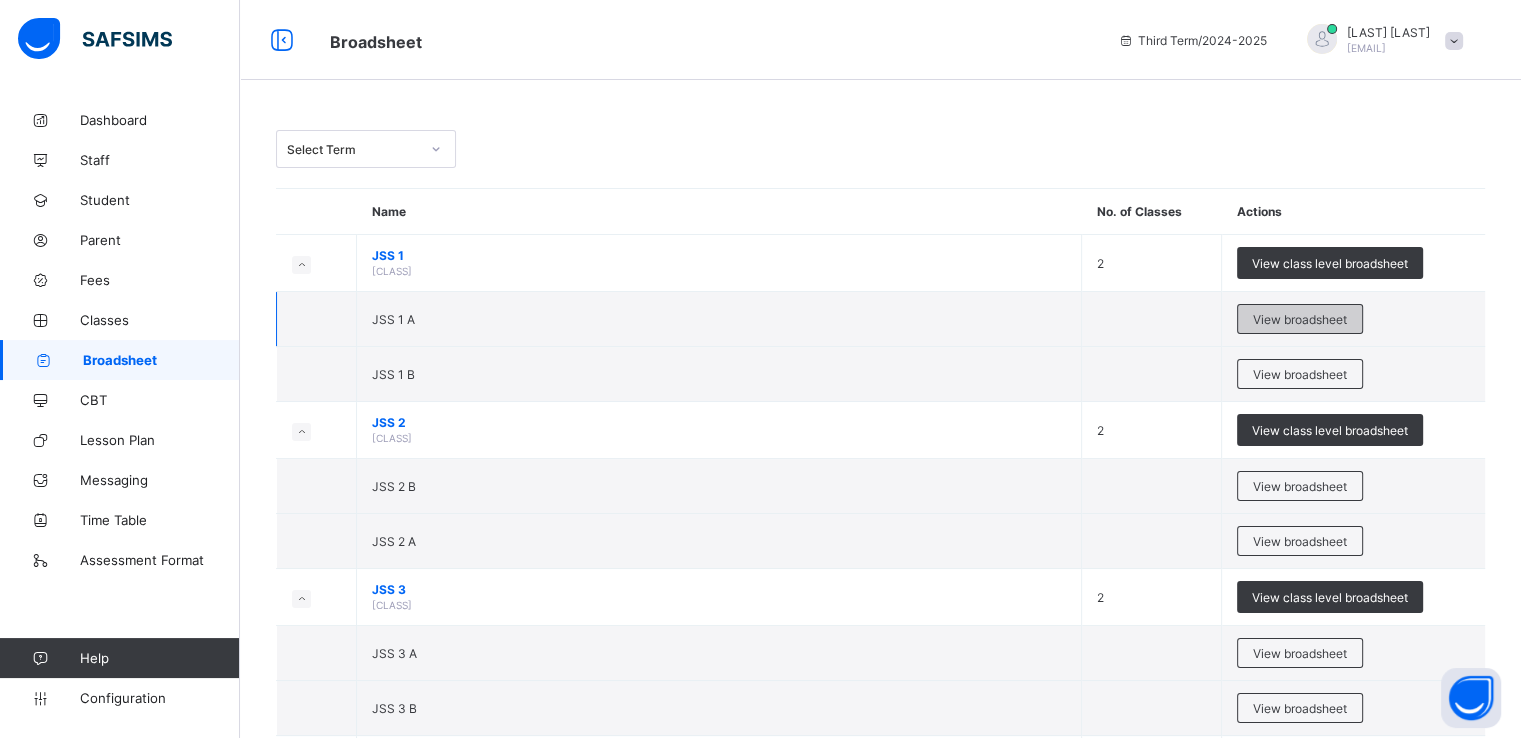 click on "View broadsheet" at bounding box center [1300, 319] 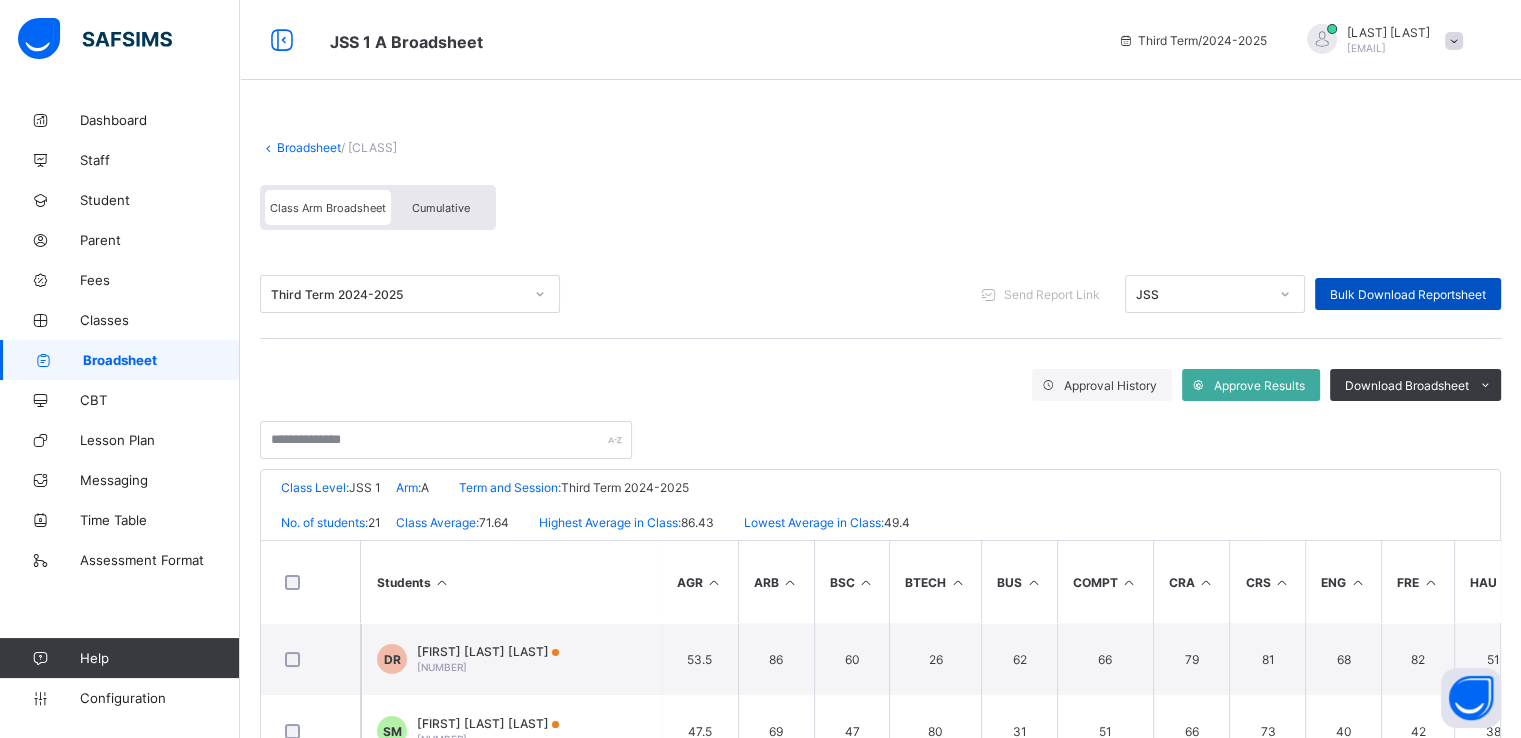 click on "Bulk Download Reportsheet" at bounding box center (1408, 294) 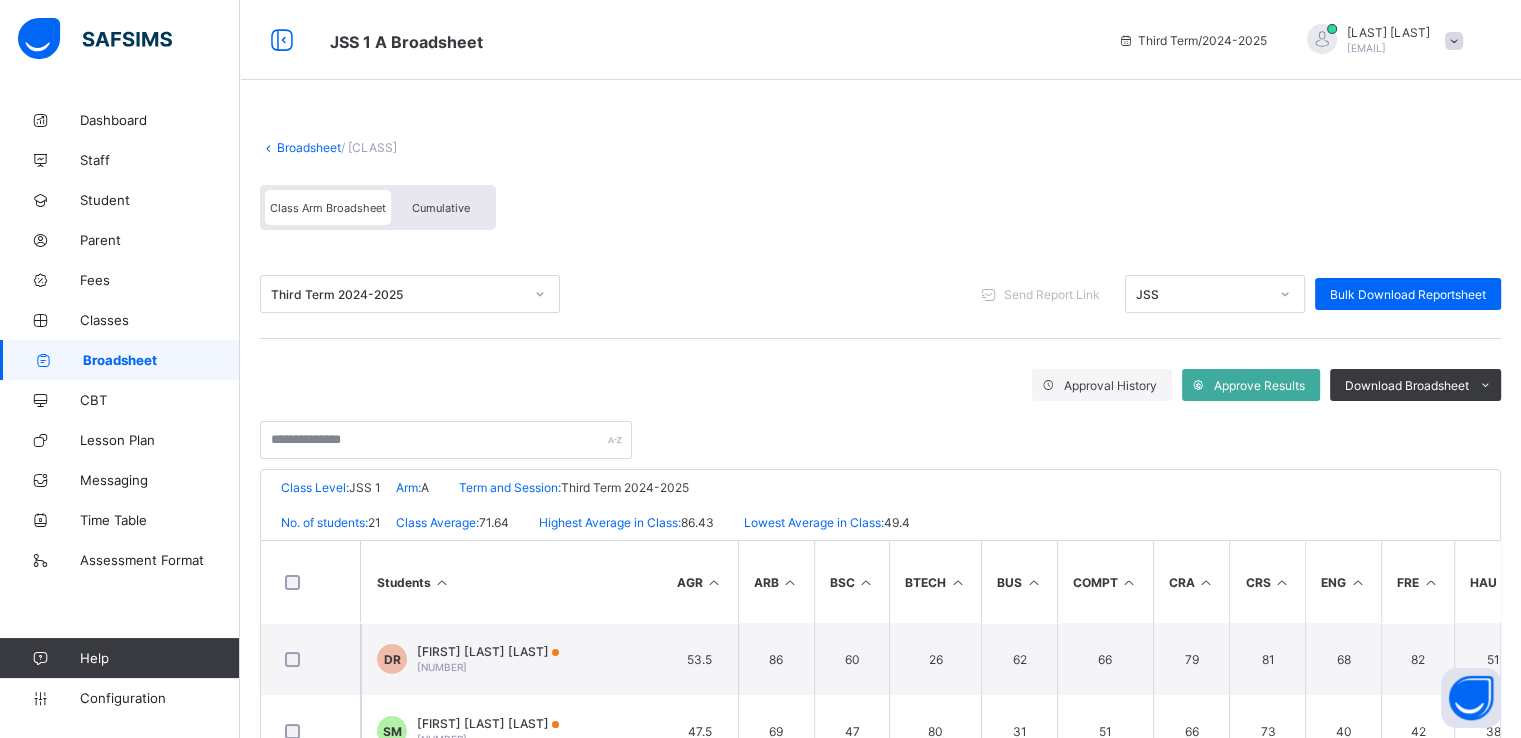 click on "Broadsheet" at bounding box center (309, 147) 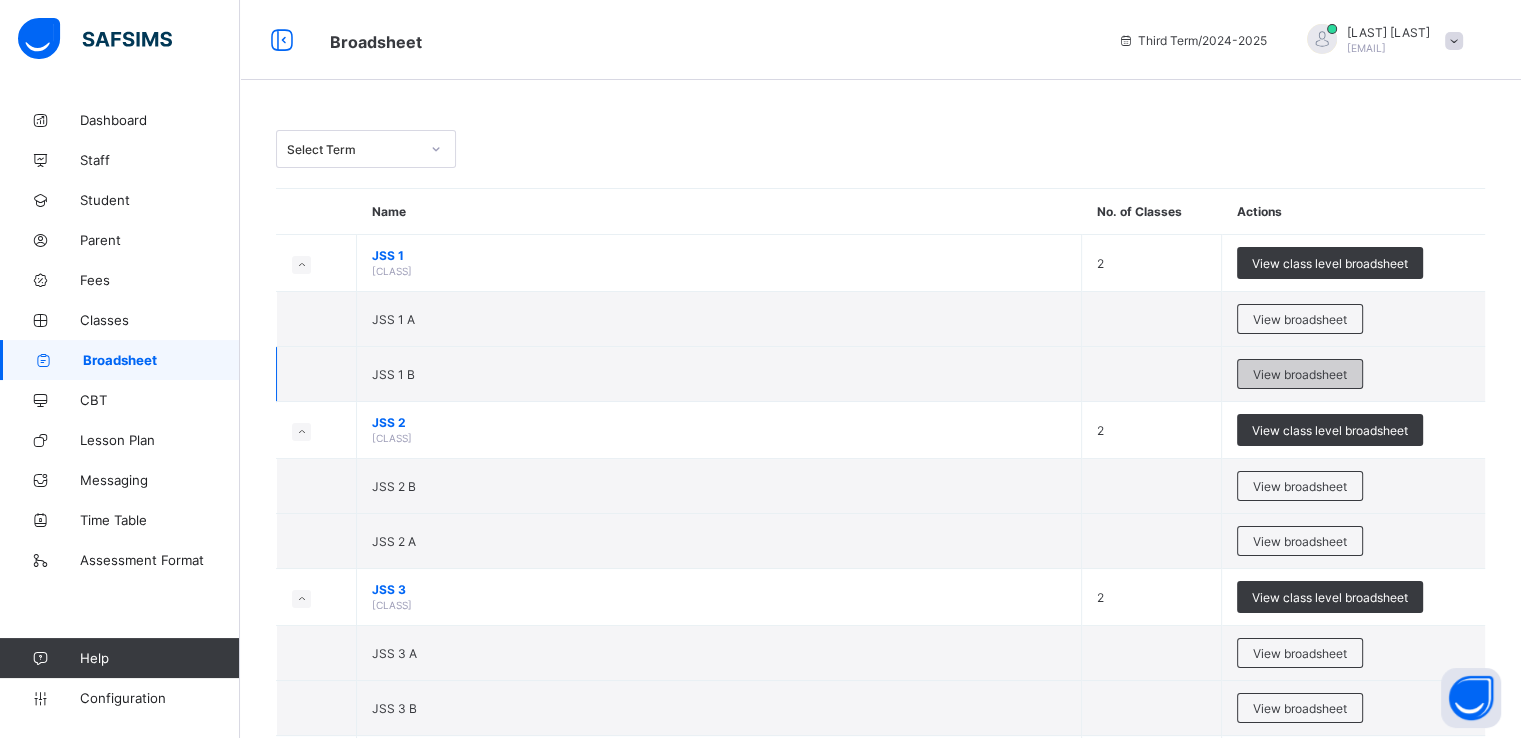 click on "View broadsheet" at bounding box center [1300, 374] 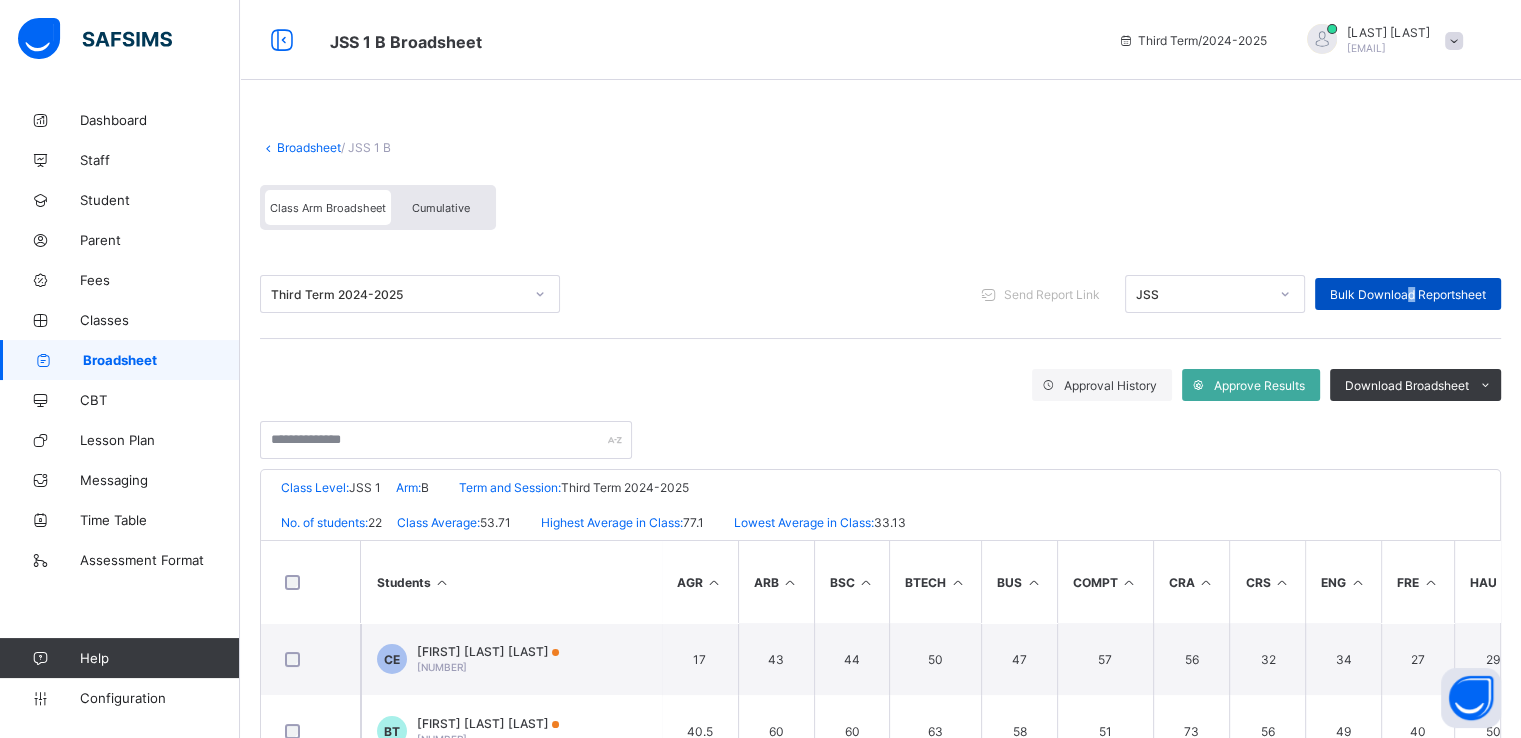 click on "Bulk Download Reportsheet" at bounding box center [1408, 294] 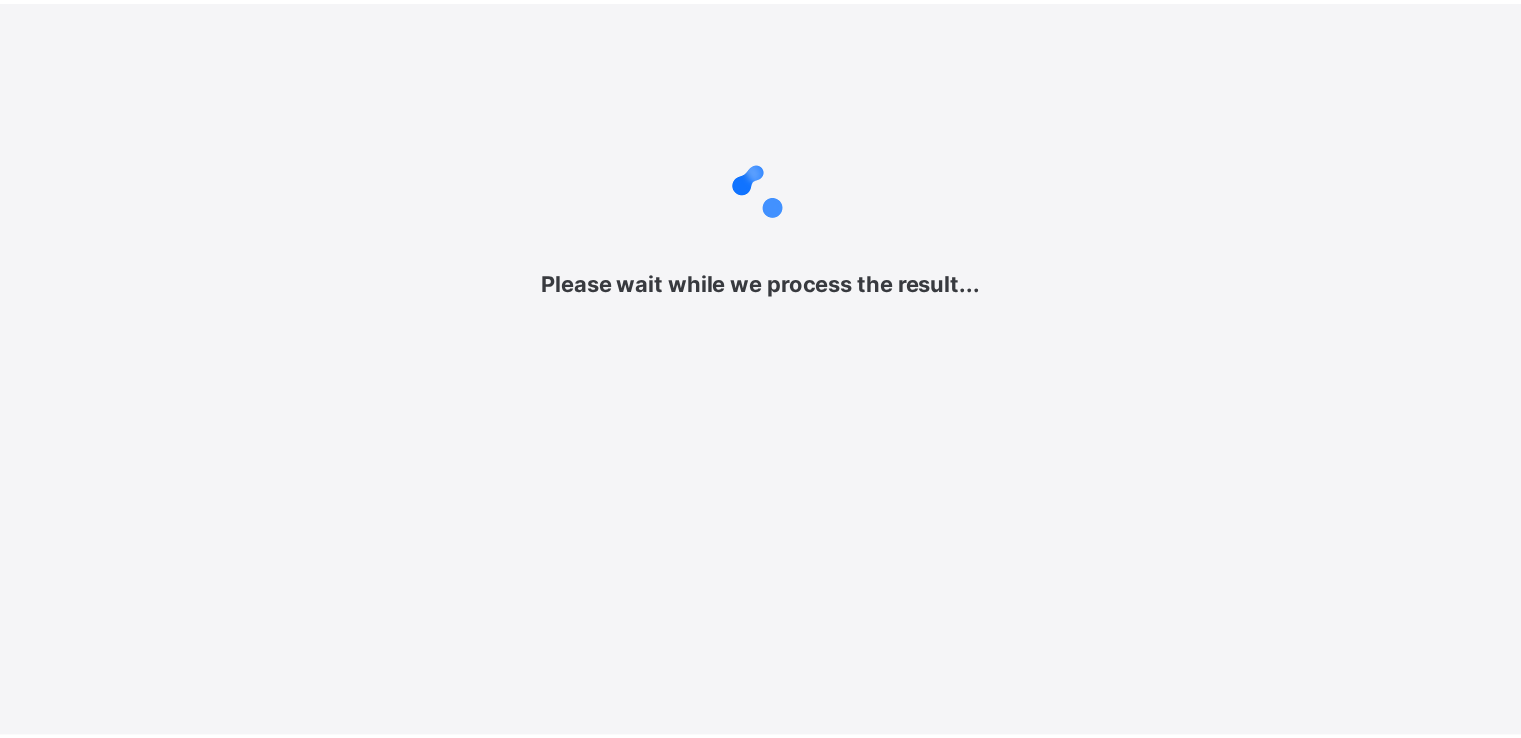 scroll, scrollTop: 0, scrollLeft: 0, axis: both 